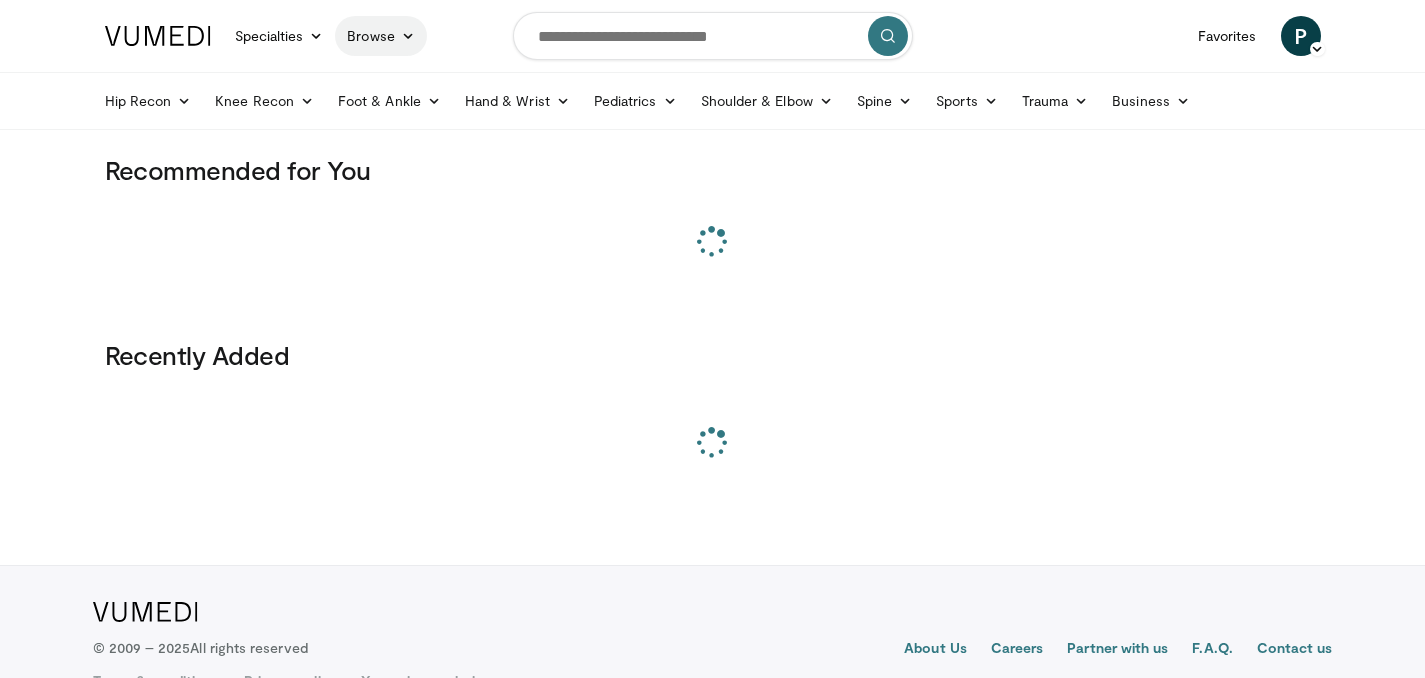 scroll, scrollTop: 0, scrollLeft: 0, axis: both 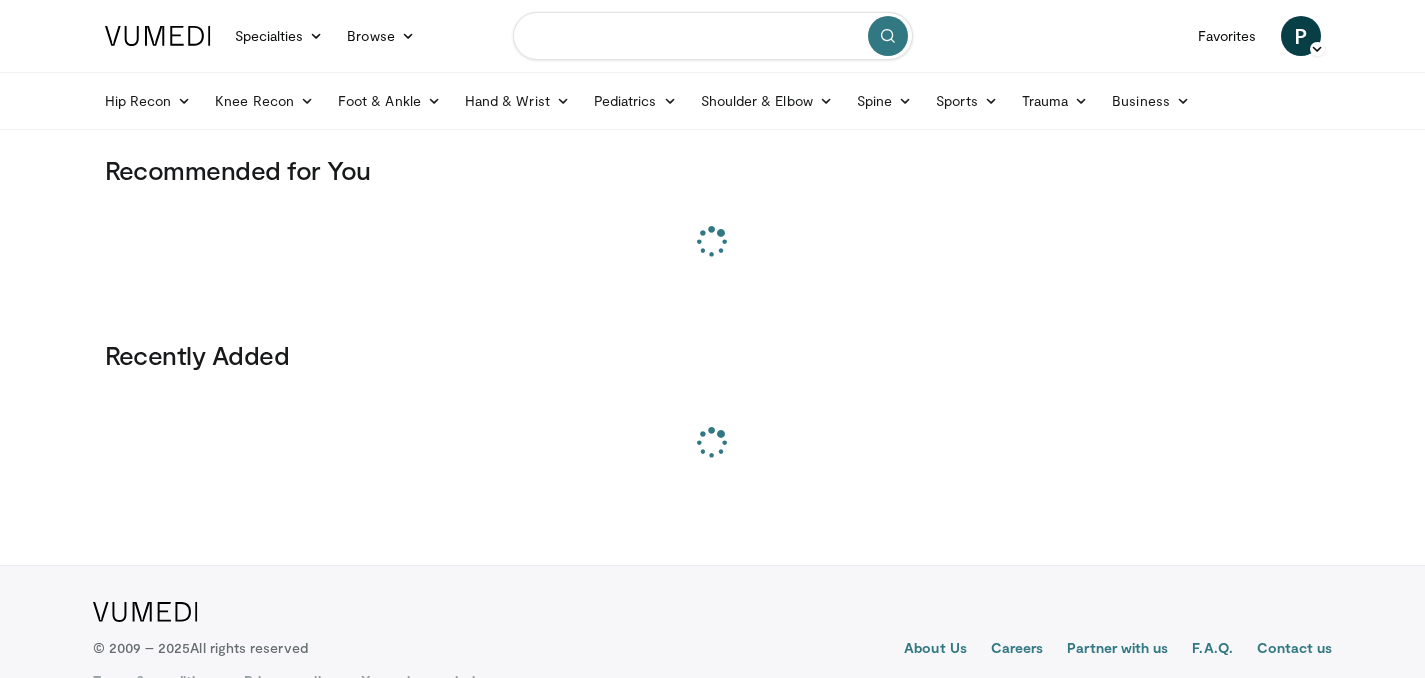 click at bounding box center [713, 36] 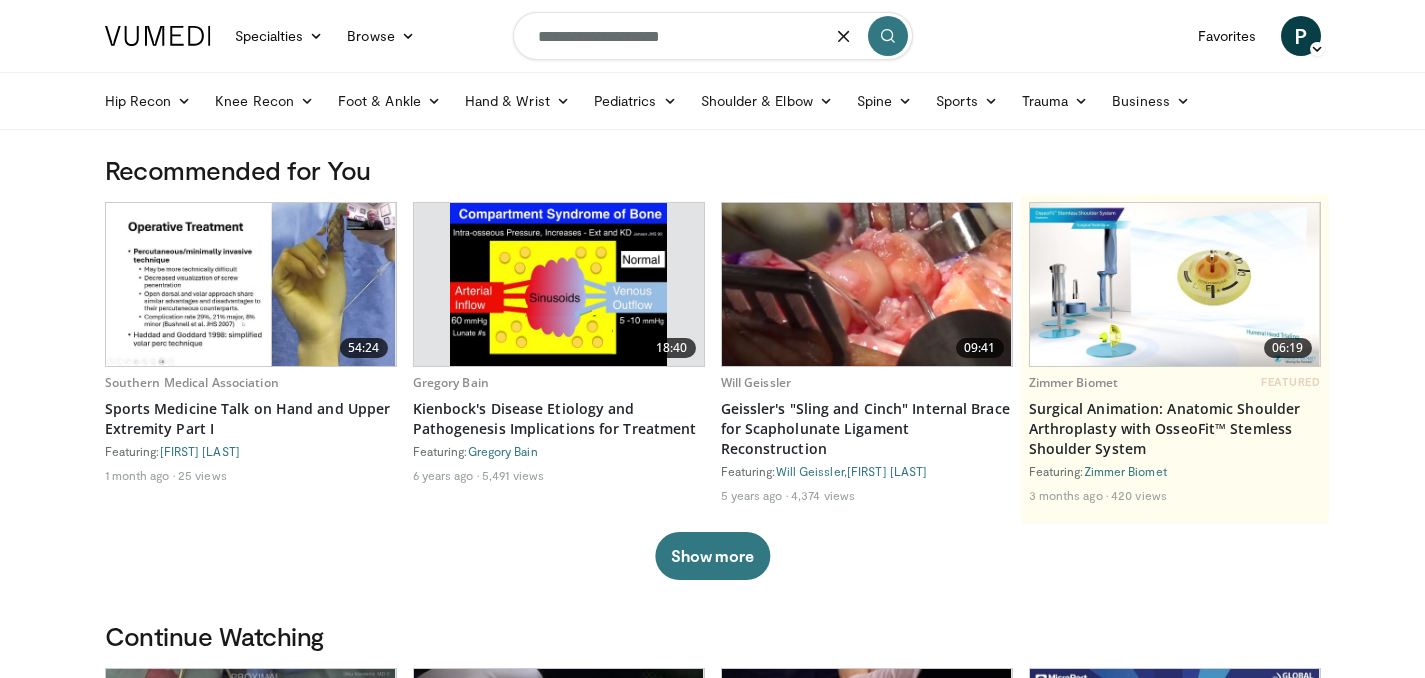 type on "**********" 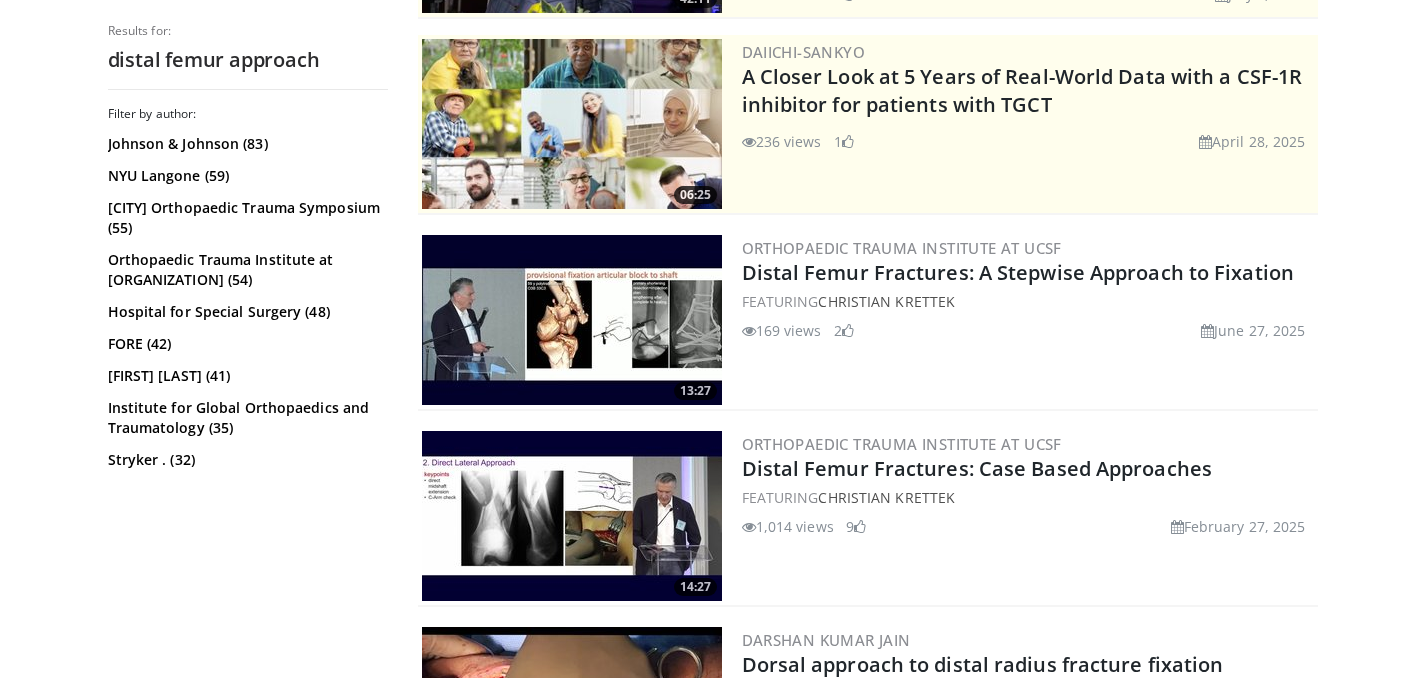scroll, scrollTop: 607, scrollLeft: 0, axis: vertical 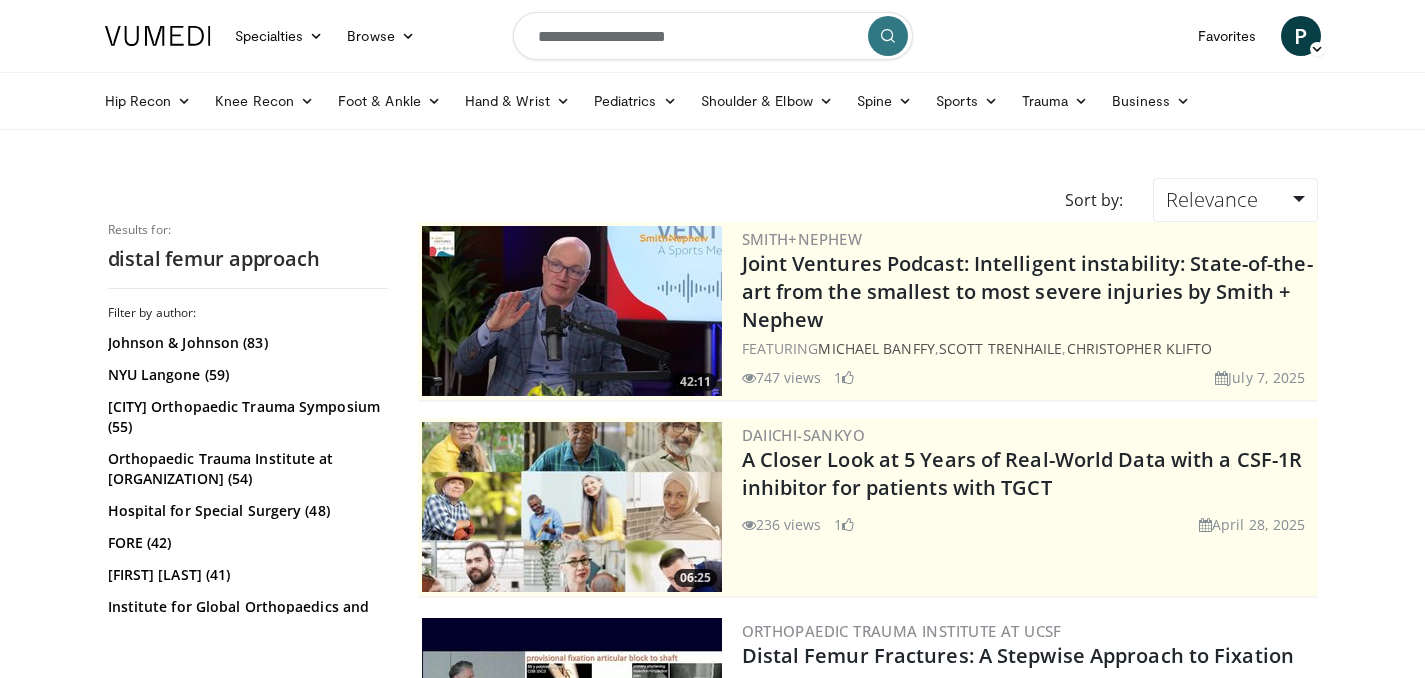 click on "**********" at bounding box center (713, 36) 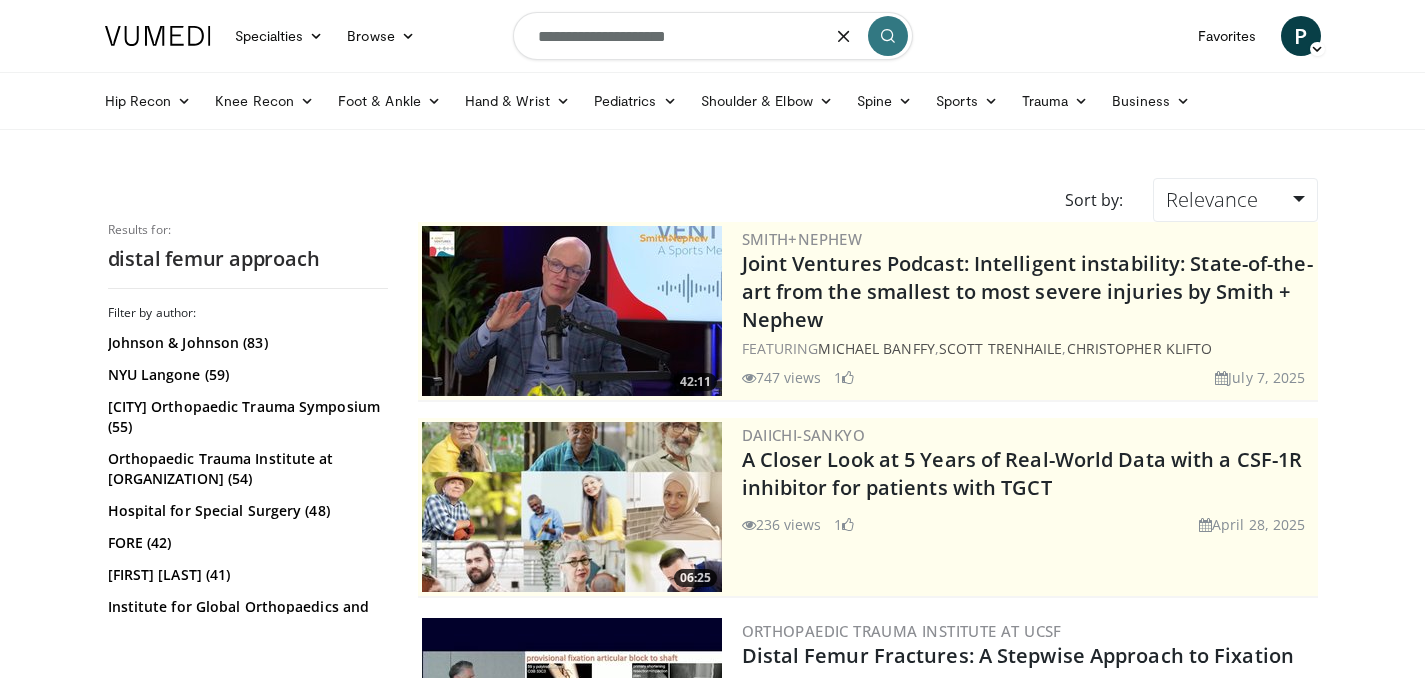 click on "**********" at bounding box center [713, 36] 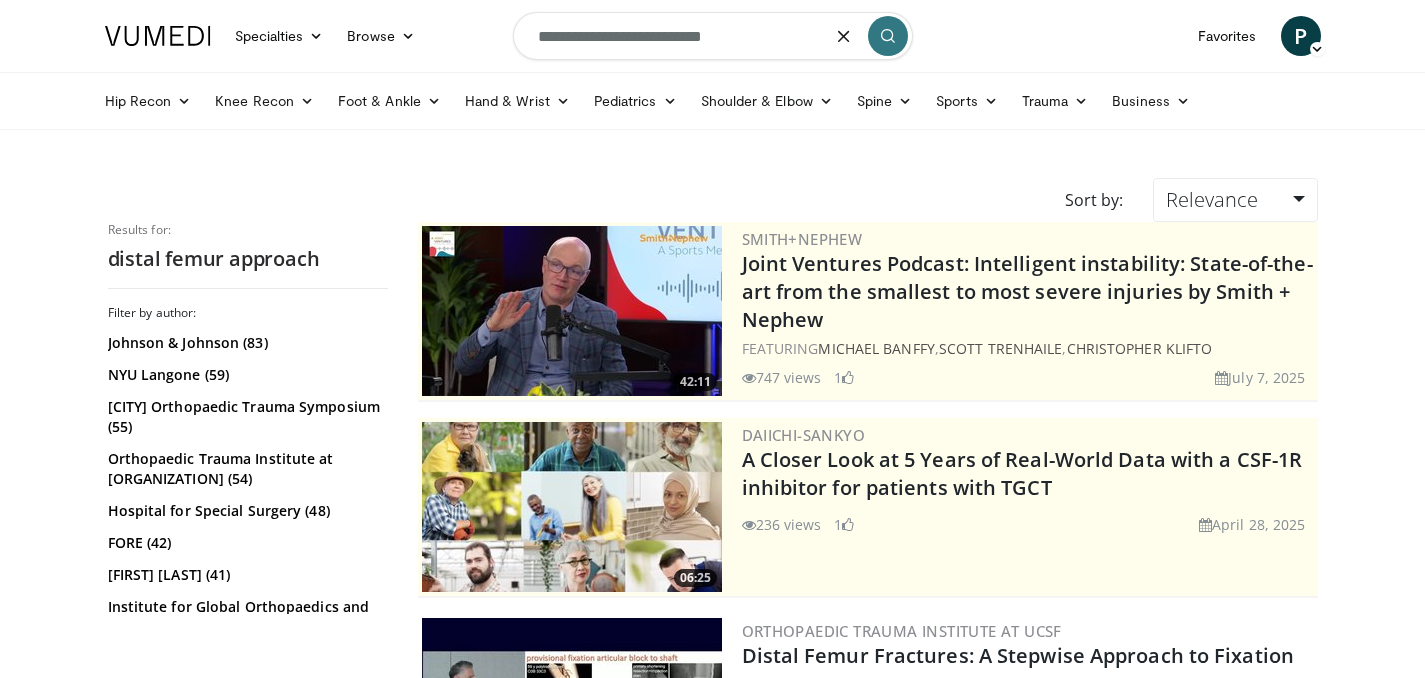 type on "**********" 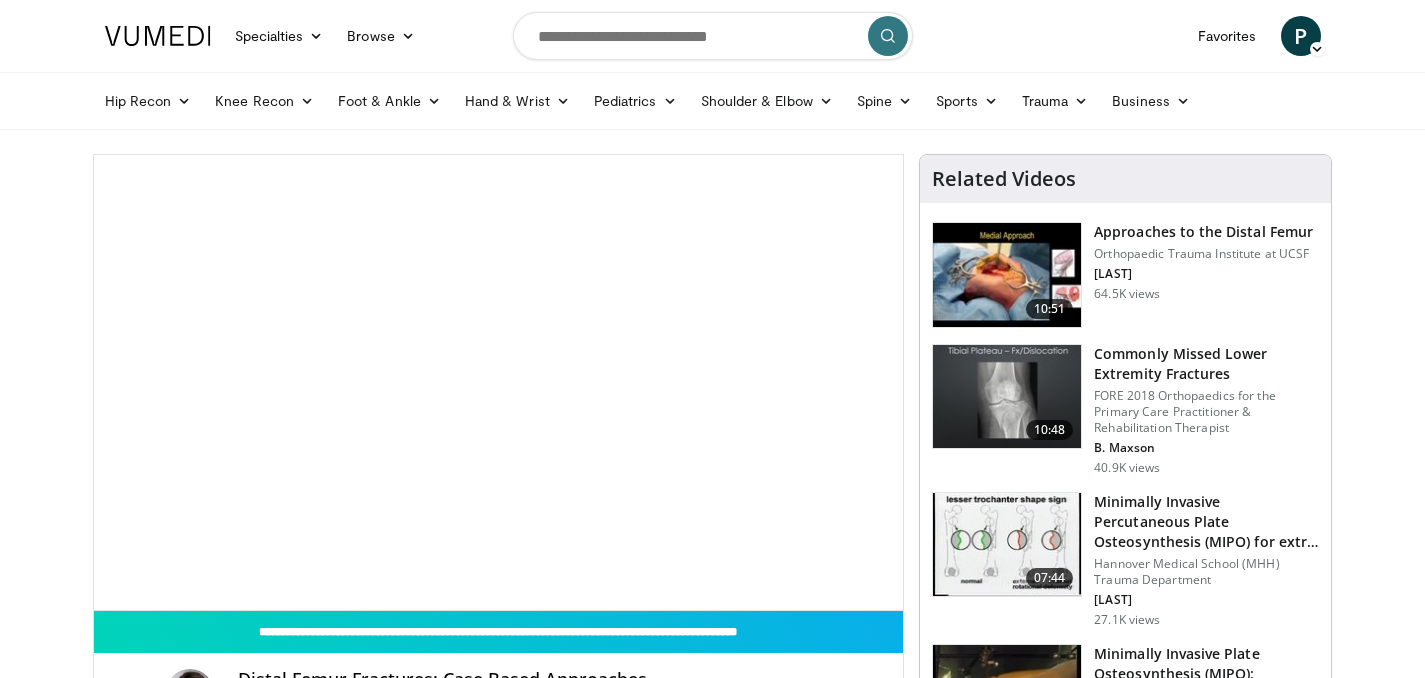 scroll, scrollTop: 0, scrollLeft: 0, axis: both 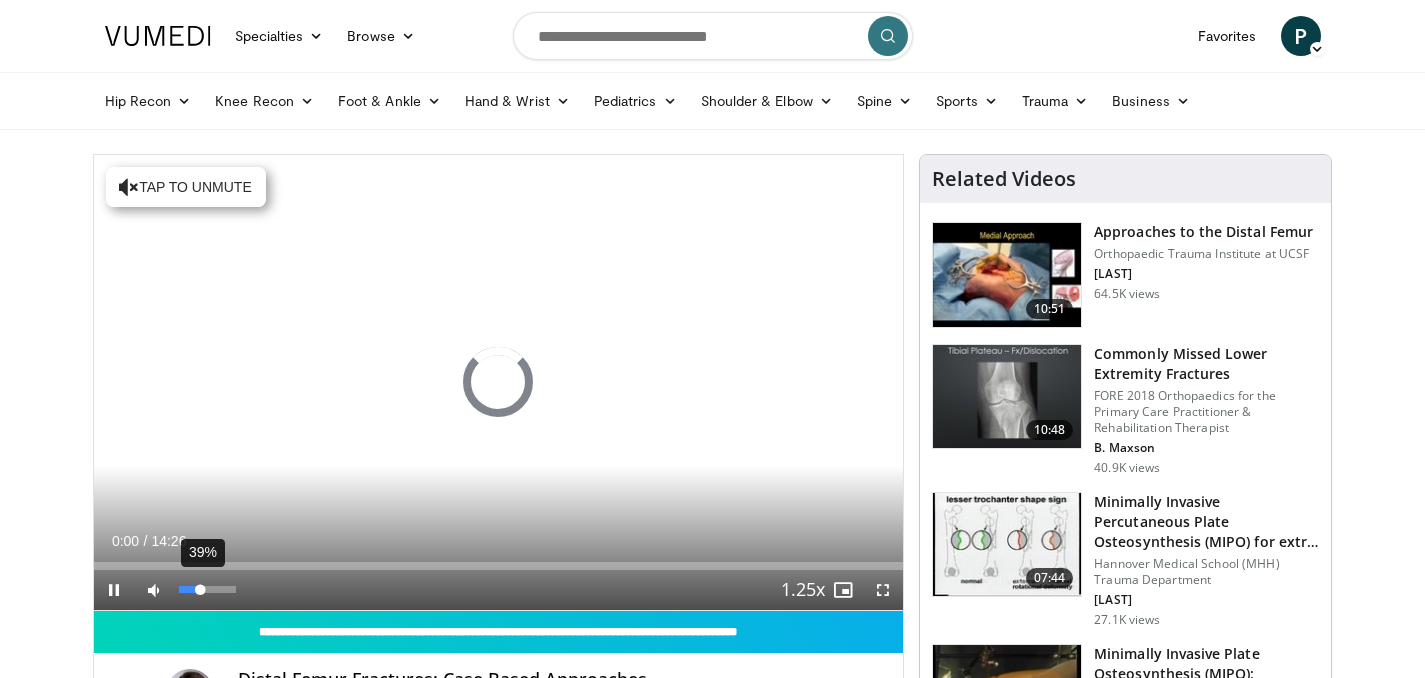 drag, startPoint x: 188, startPoint y: 587, endPoint x: 201, endPoint y: 589, distance: 13.152946 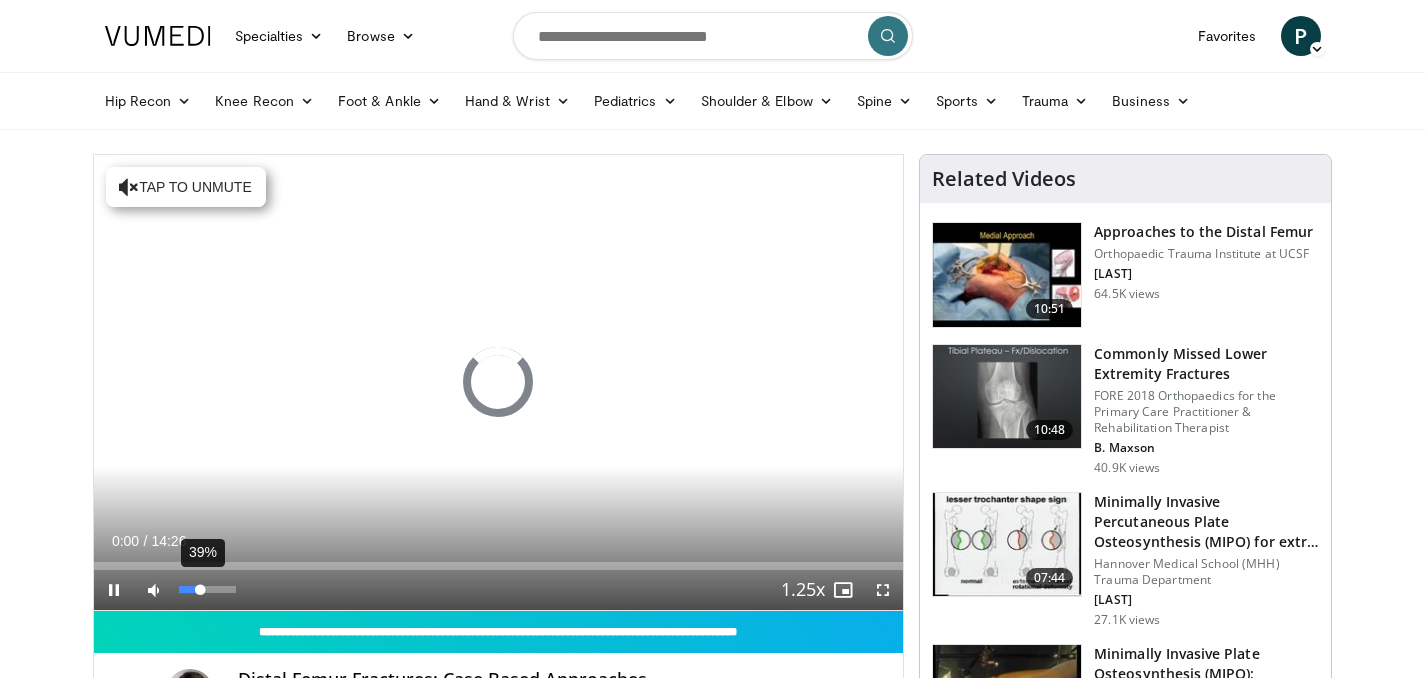 click at bounding box center [190, 589] 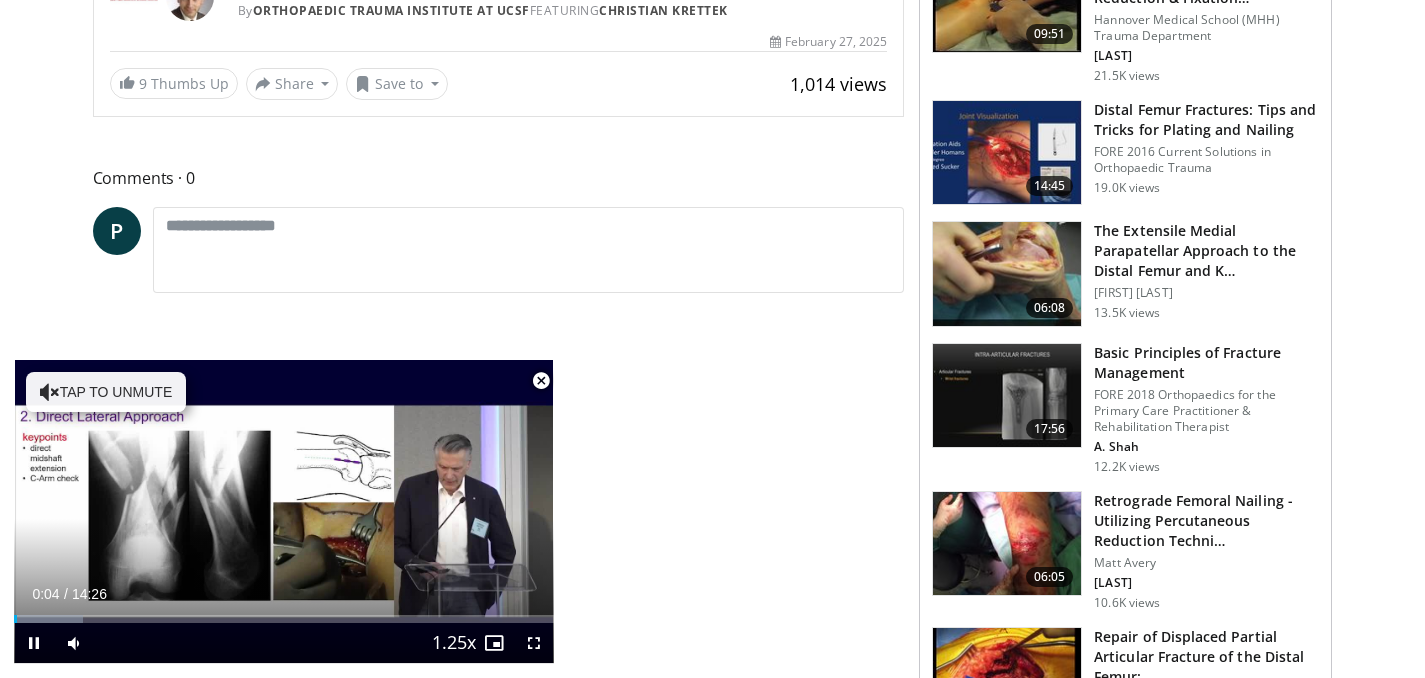 scroll, scrollTop: 0, scrollLeft: 0, axis: both 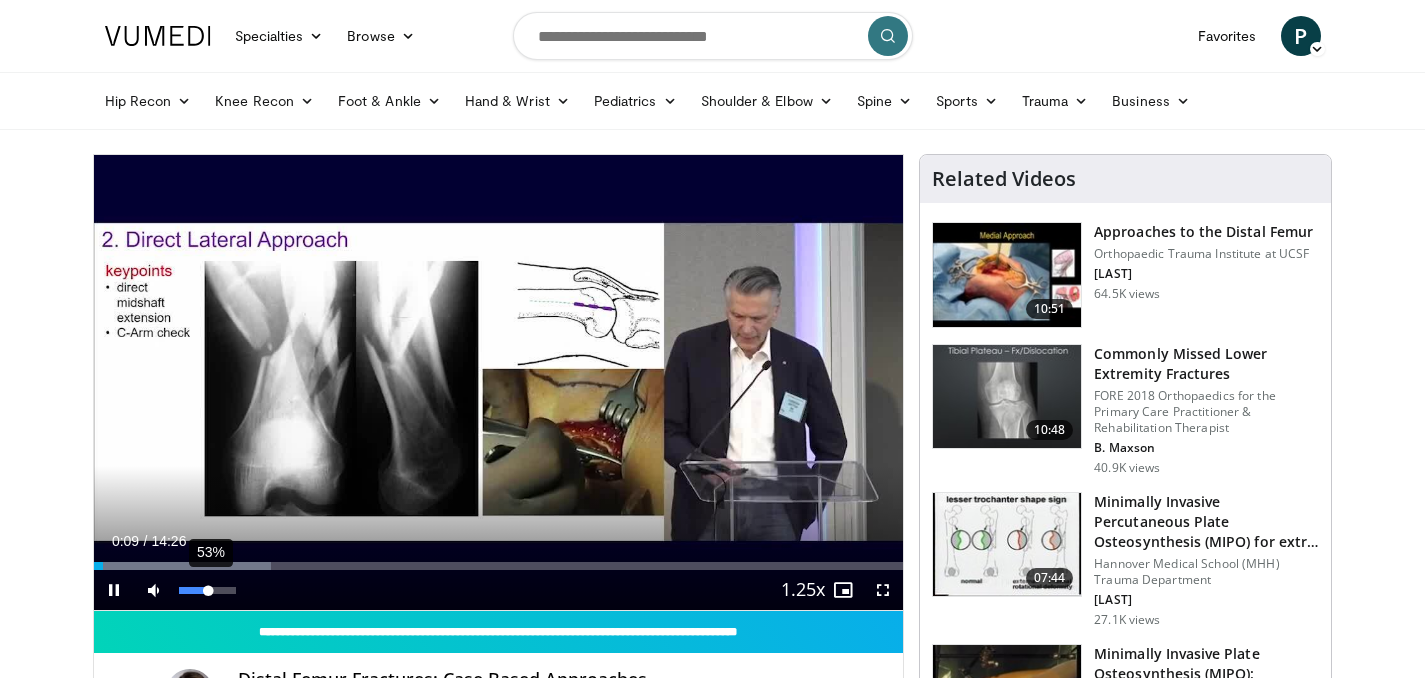 drag, startPoint x: 196, startPoint y: 592, endPoint x: 209, endPoint y: 590, distance: 13.152946 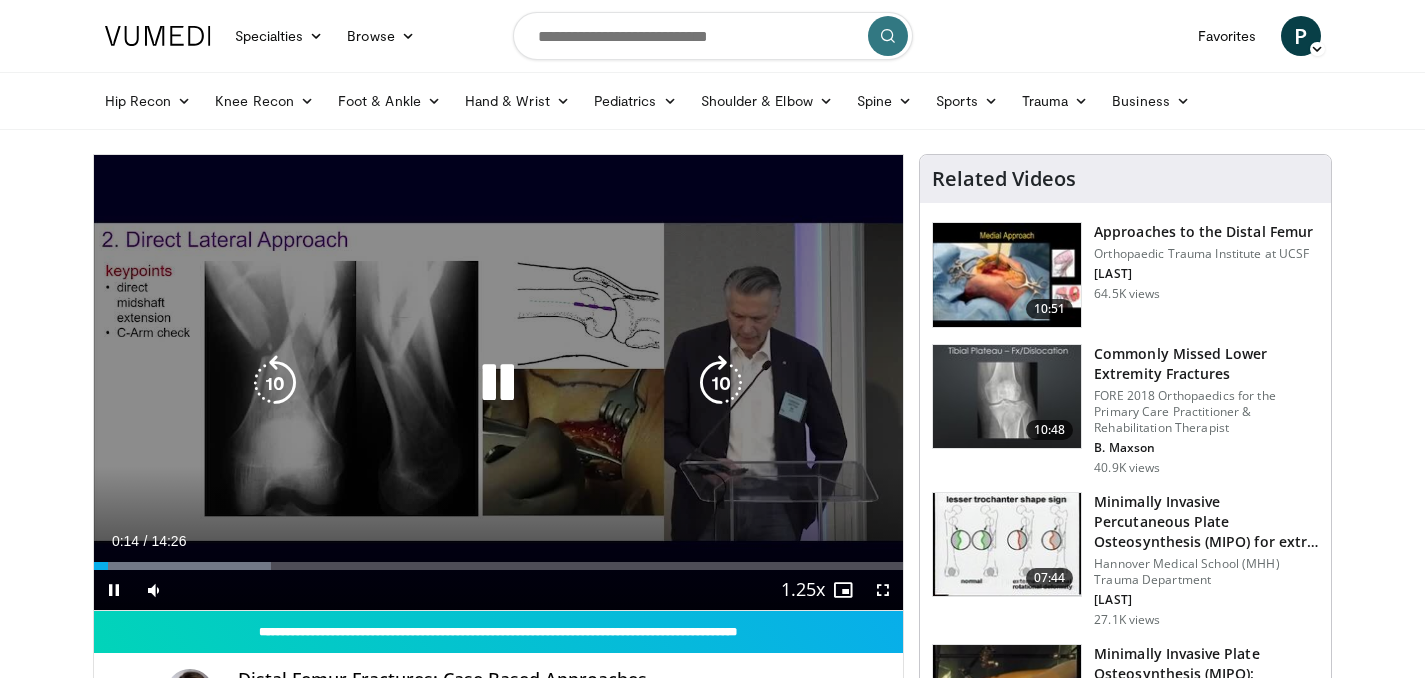 click on "10 seconds
Tap to unmute" at bounding box center [499, 382] 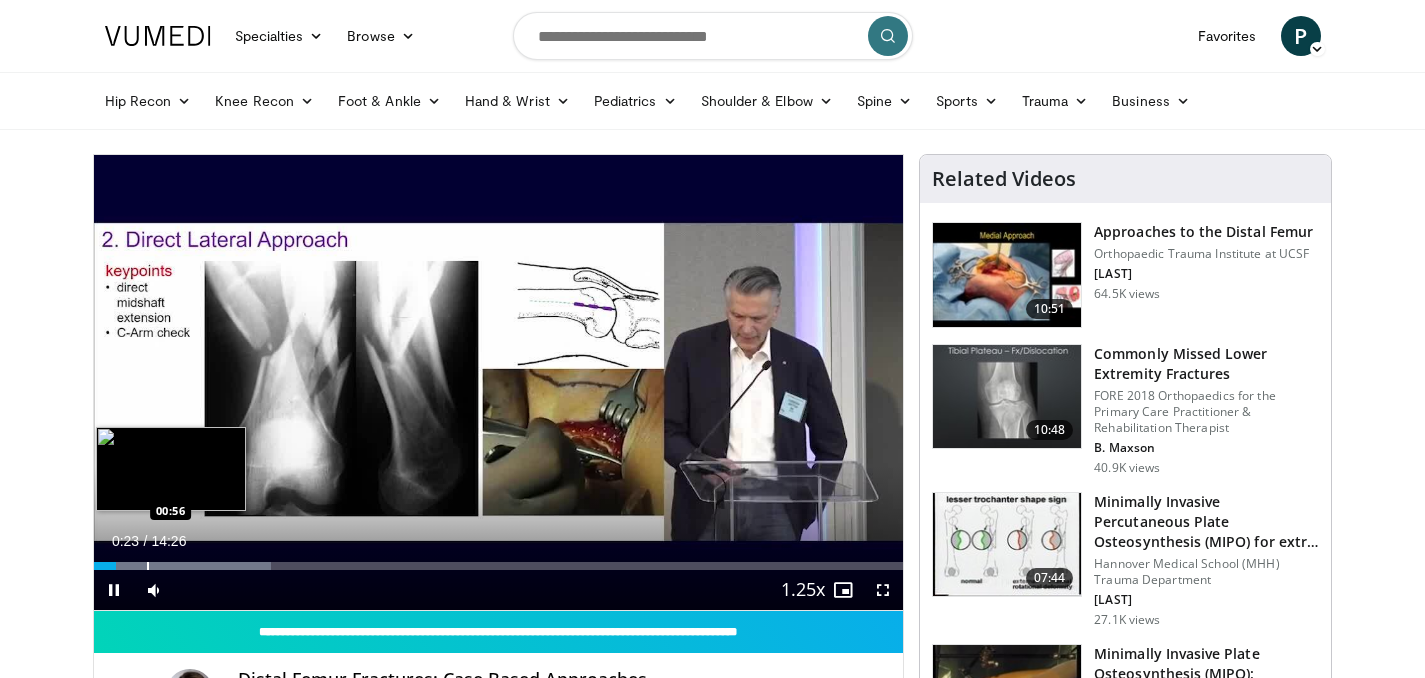 click at bounding box center [148, 566] 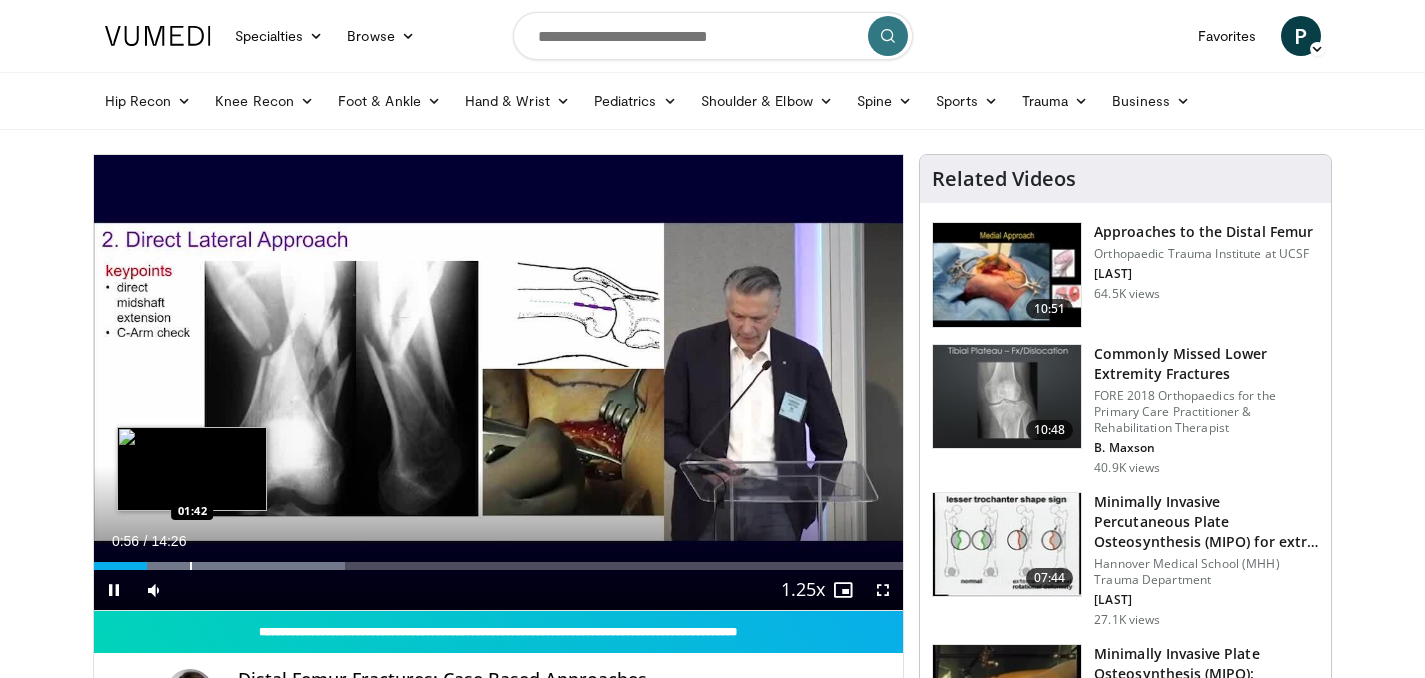 click at bounding box center [191, 566] 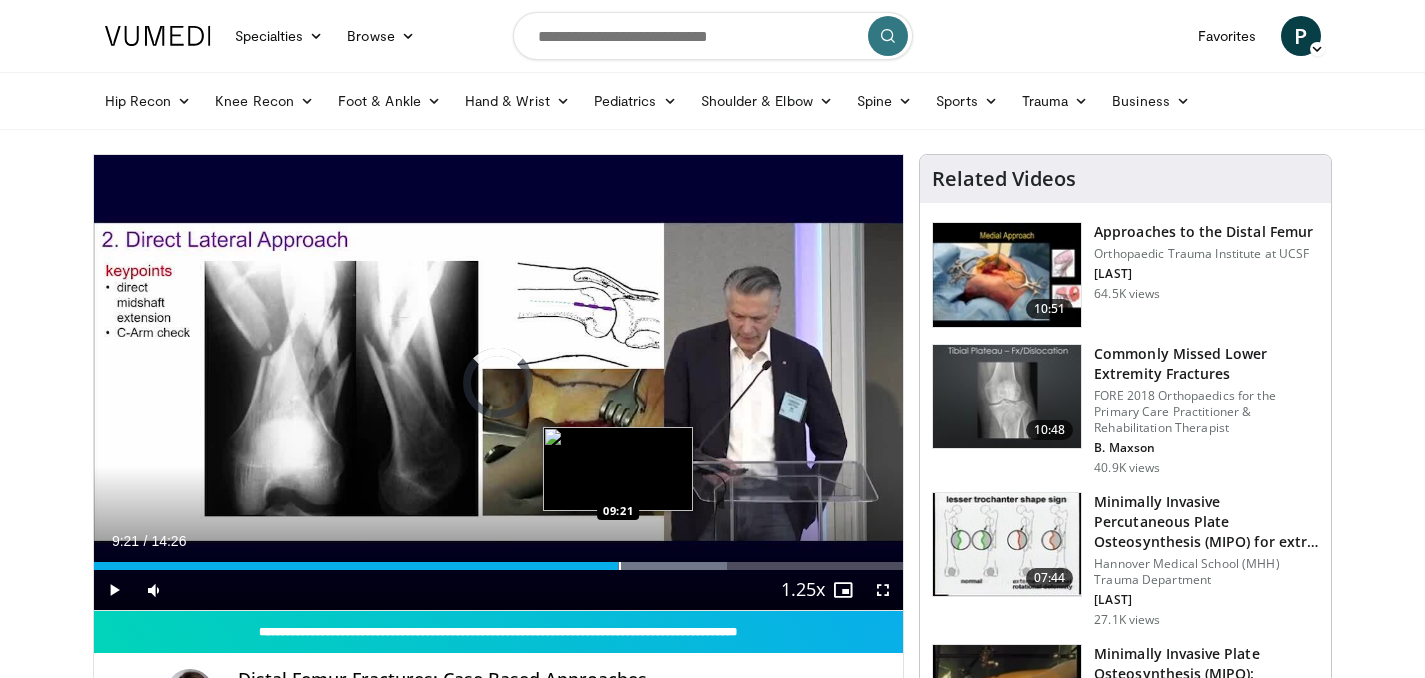 click at bounding box center [620, 566] 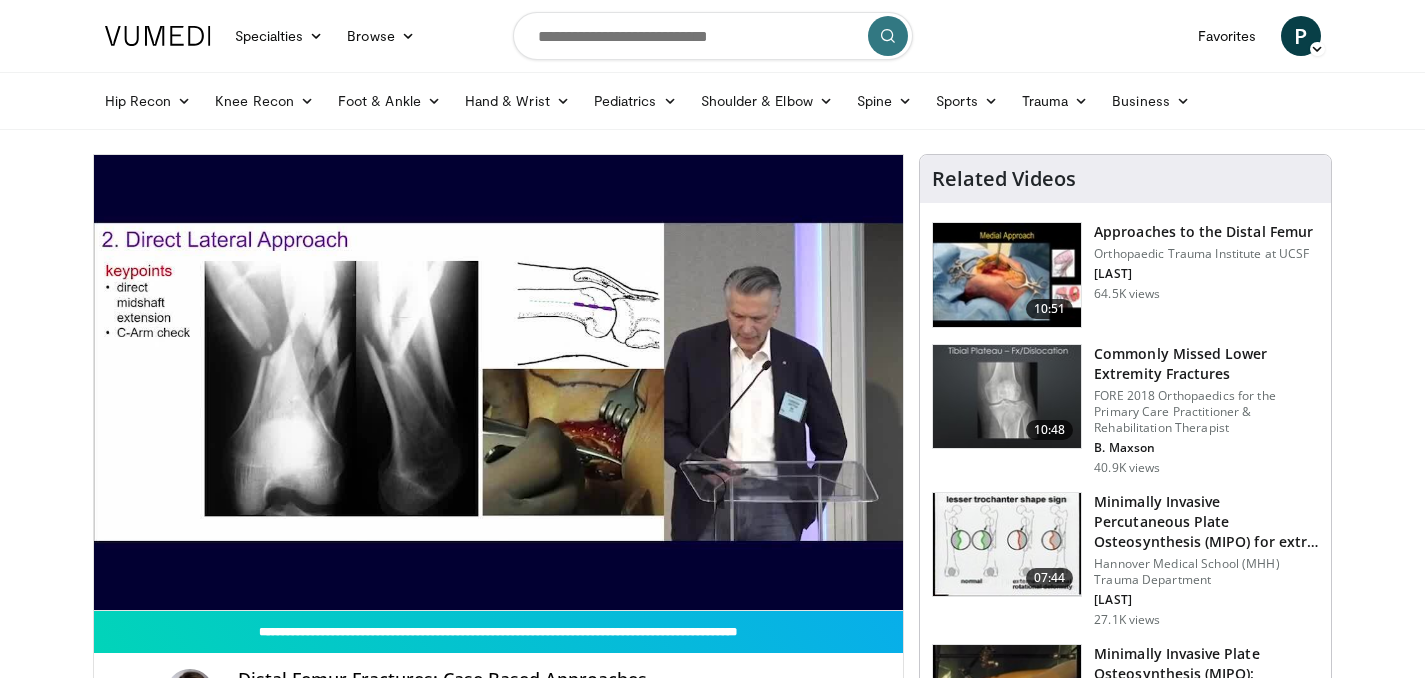 click on "Approaches to the Distal Femur" at bounding box center [1203, 232] 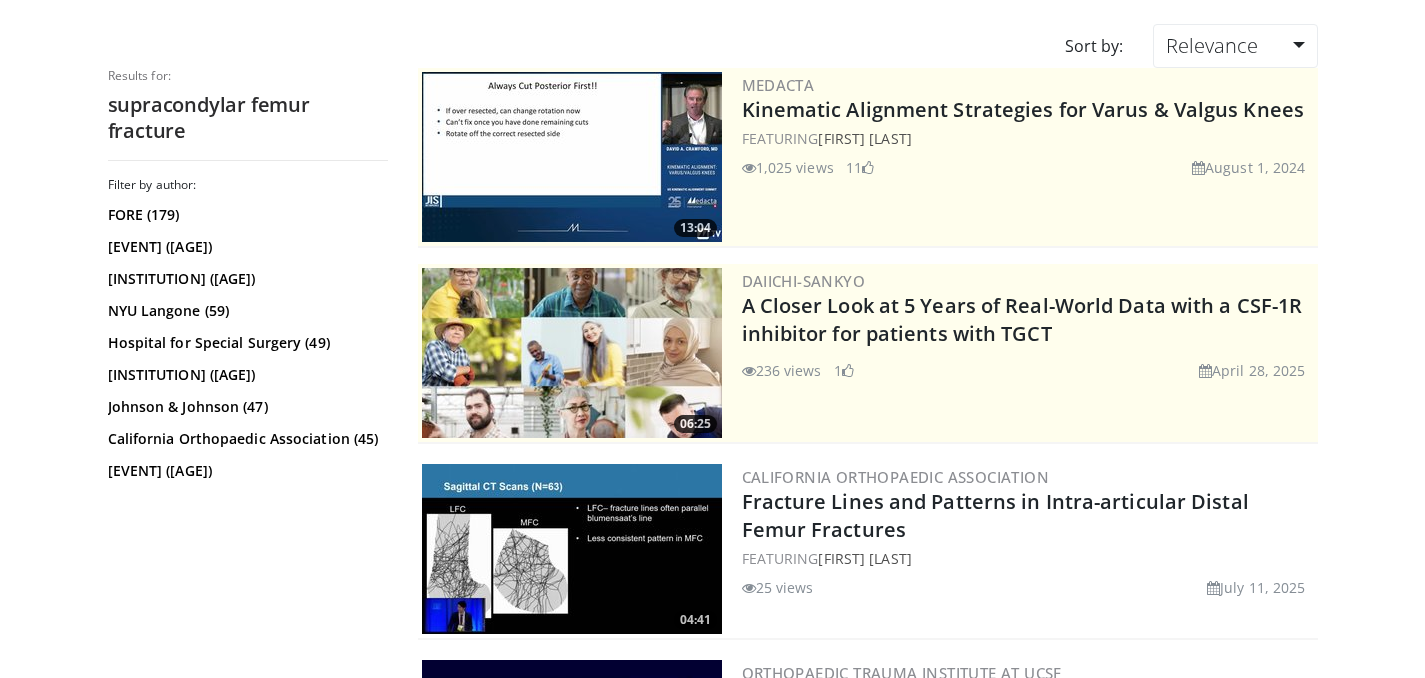 scroll, scrollTop: 0, scrollLeft: 0, axis: both 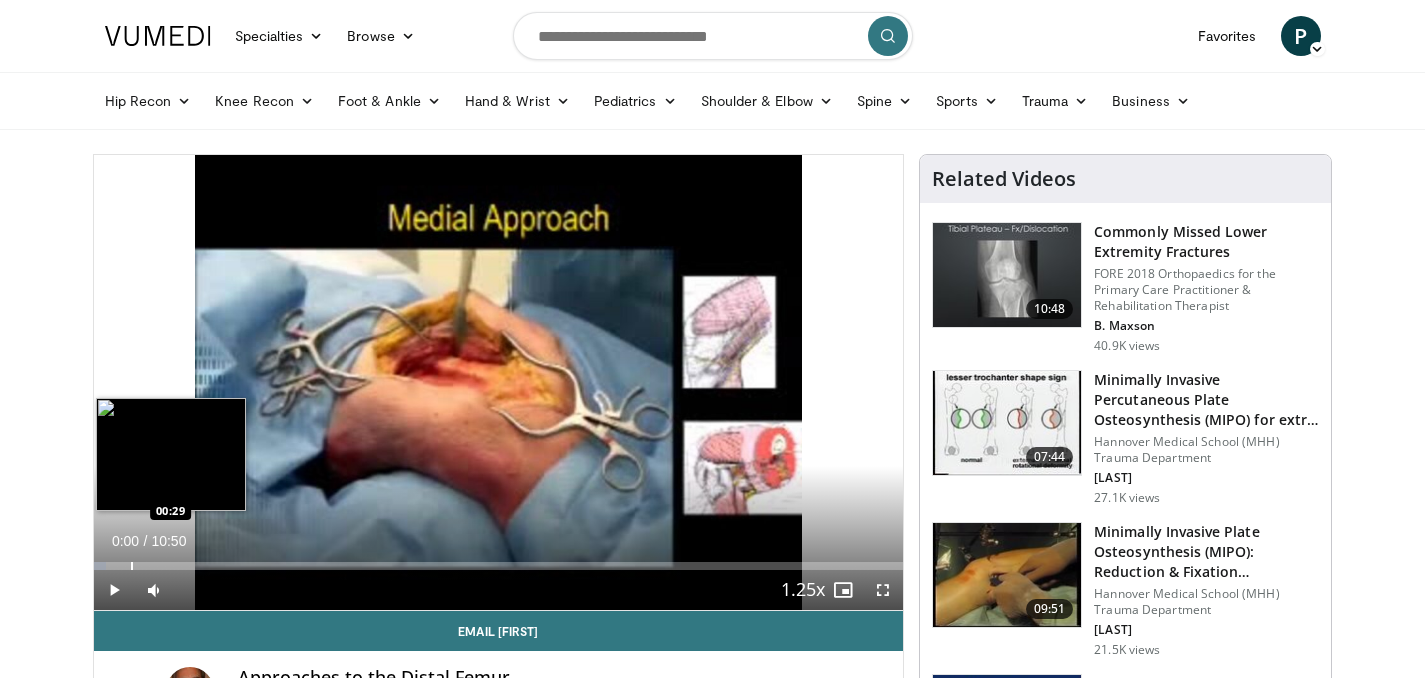 click at bounding box center [132, 566] 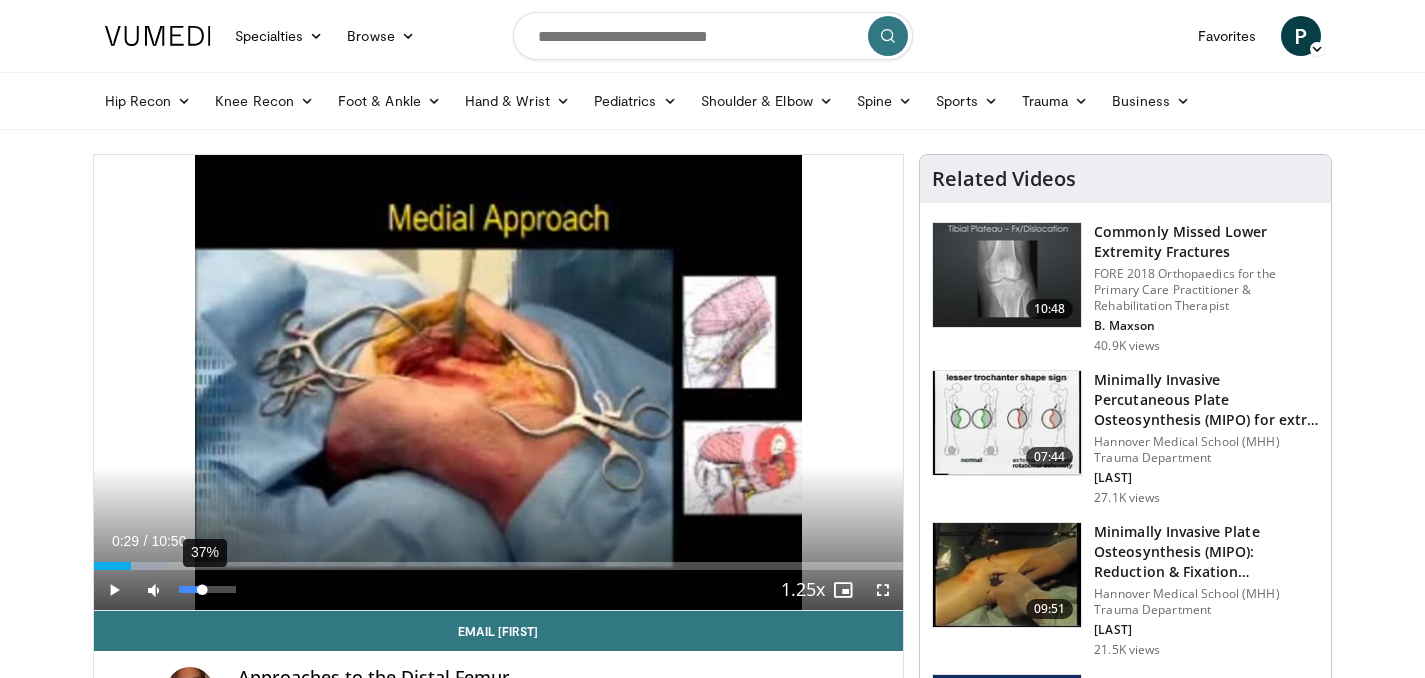 click on "37%" at bounding box center (208, 590) 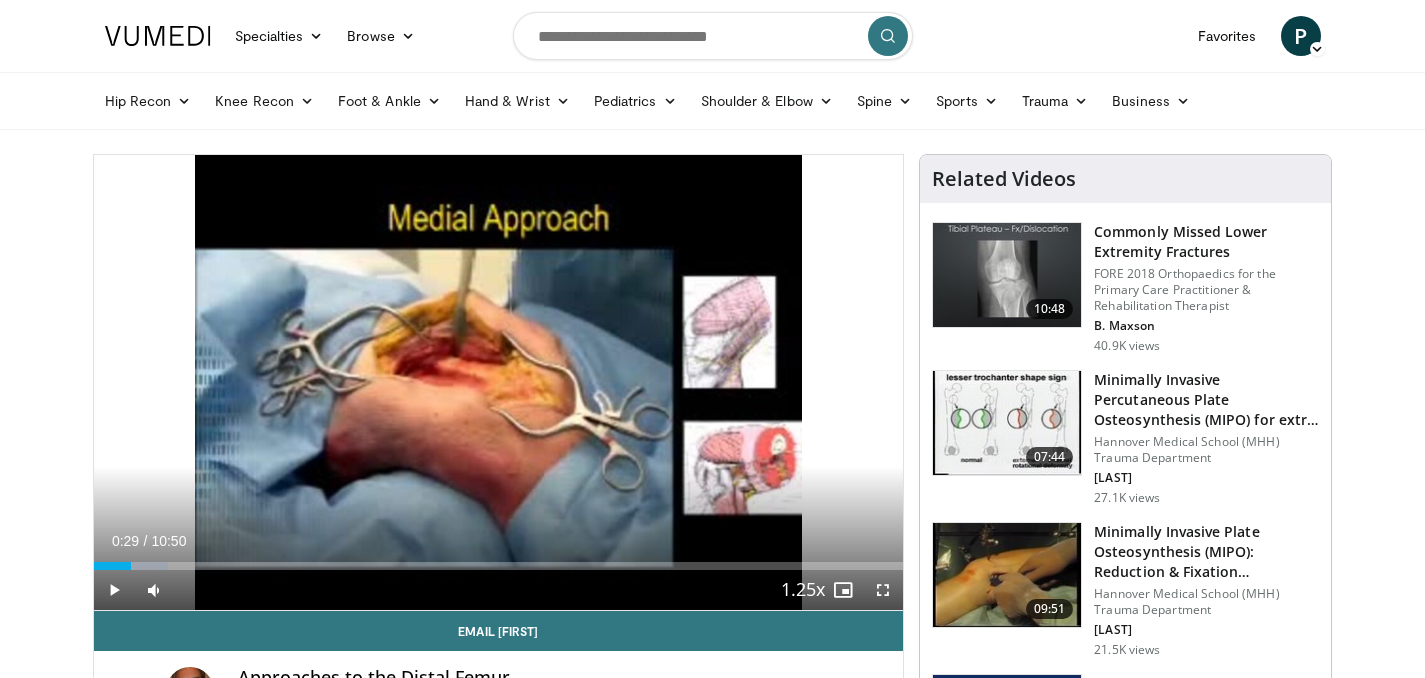 click at bounding box center [114, 590] 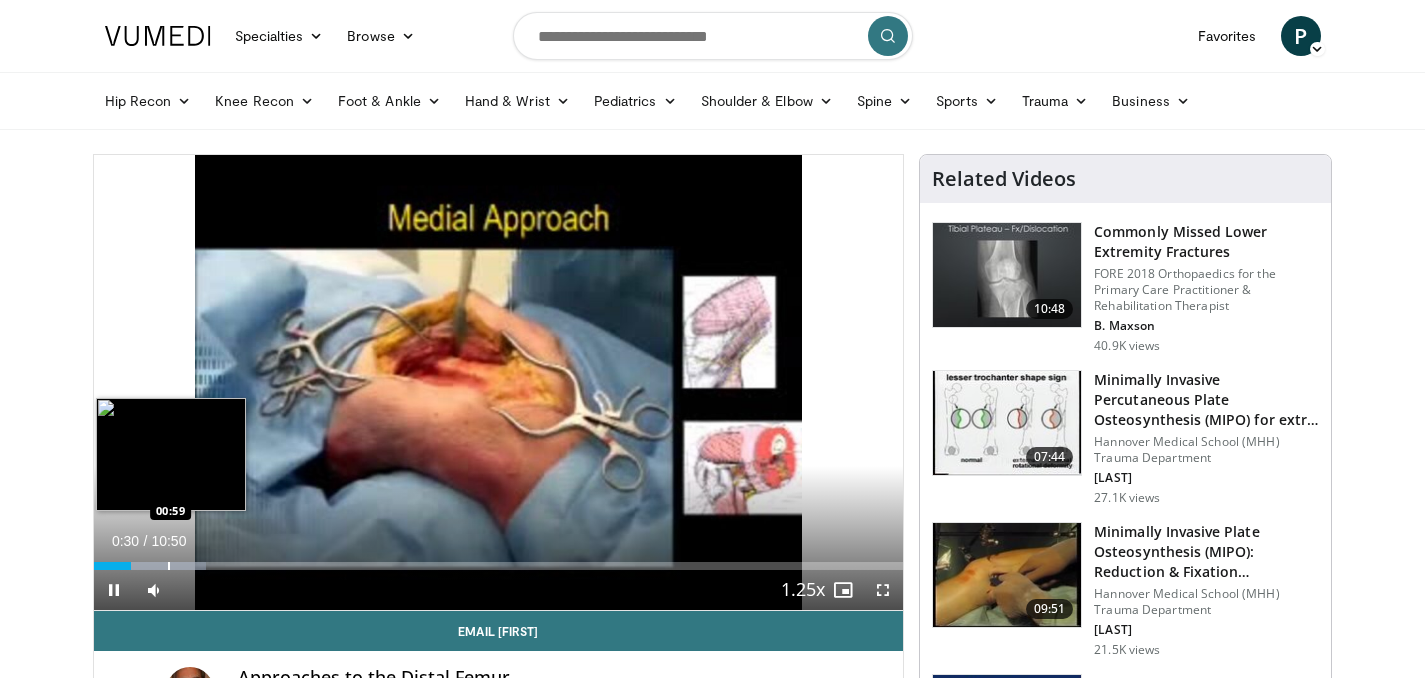 click at bounding box center (169, 566) 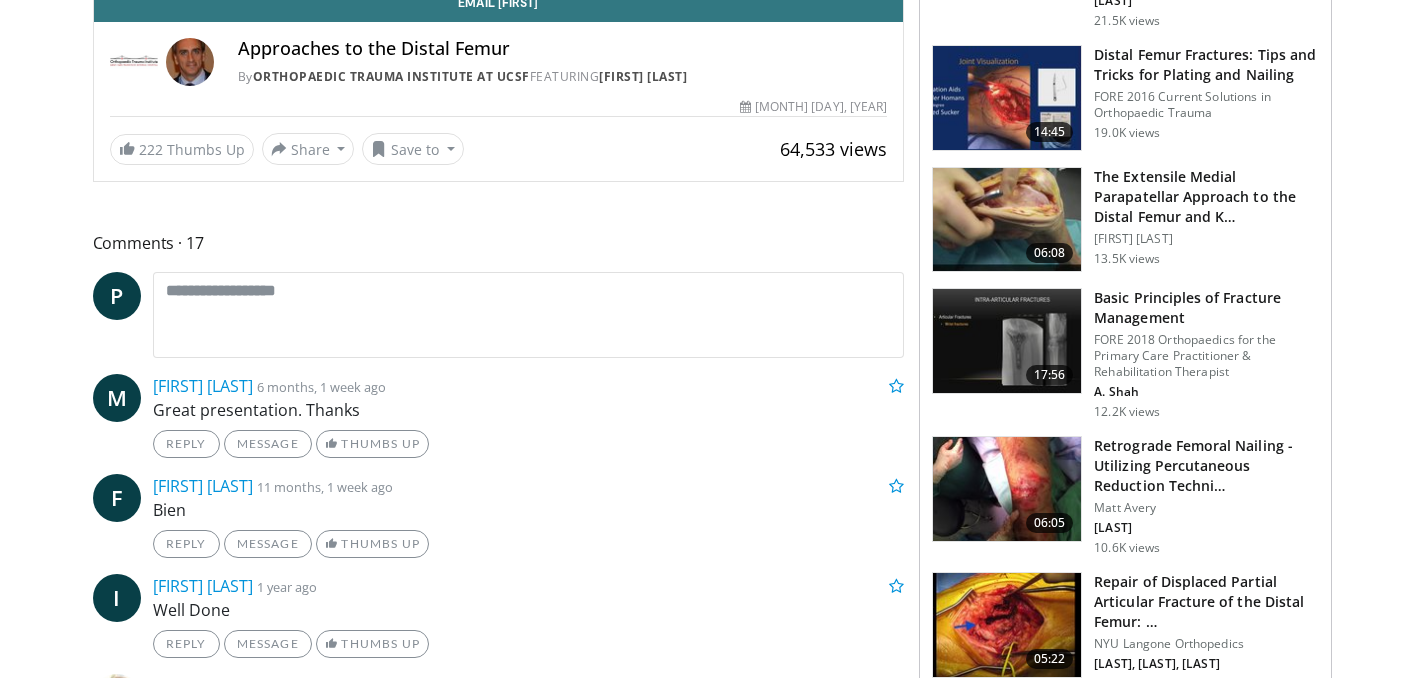 scroll, scrollTop: 0, scrollLeft: 0, axis: both 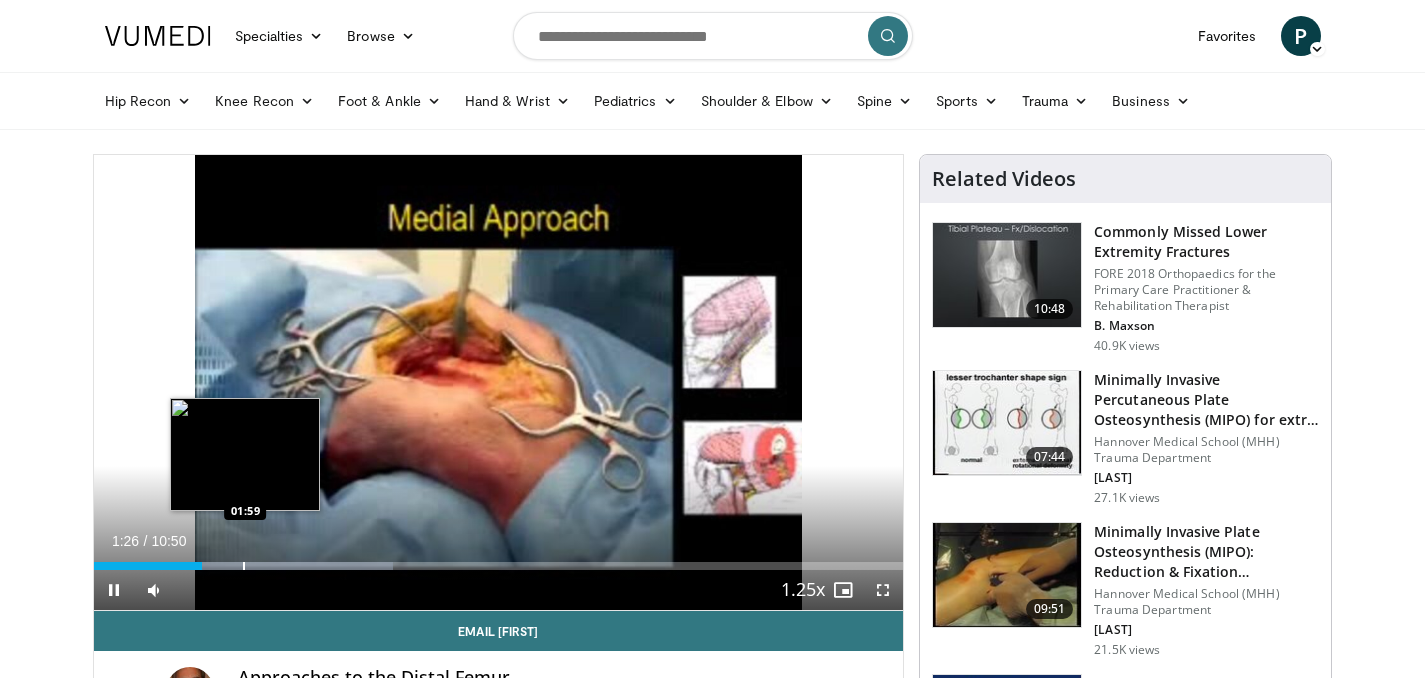 click at bounding box center [244, 566] 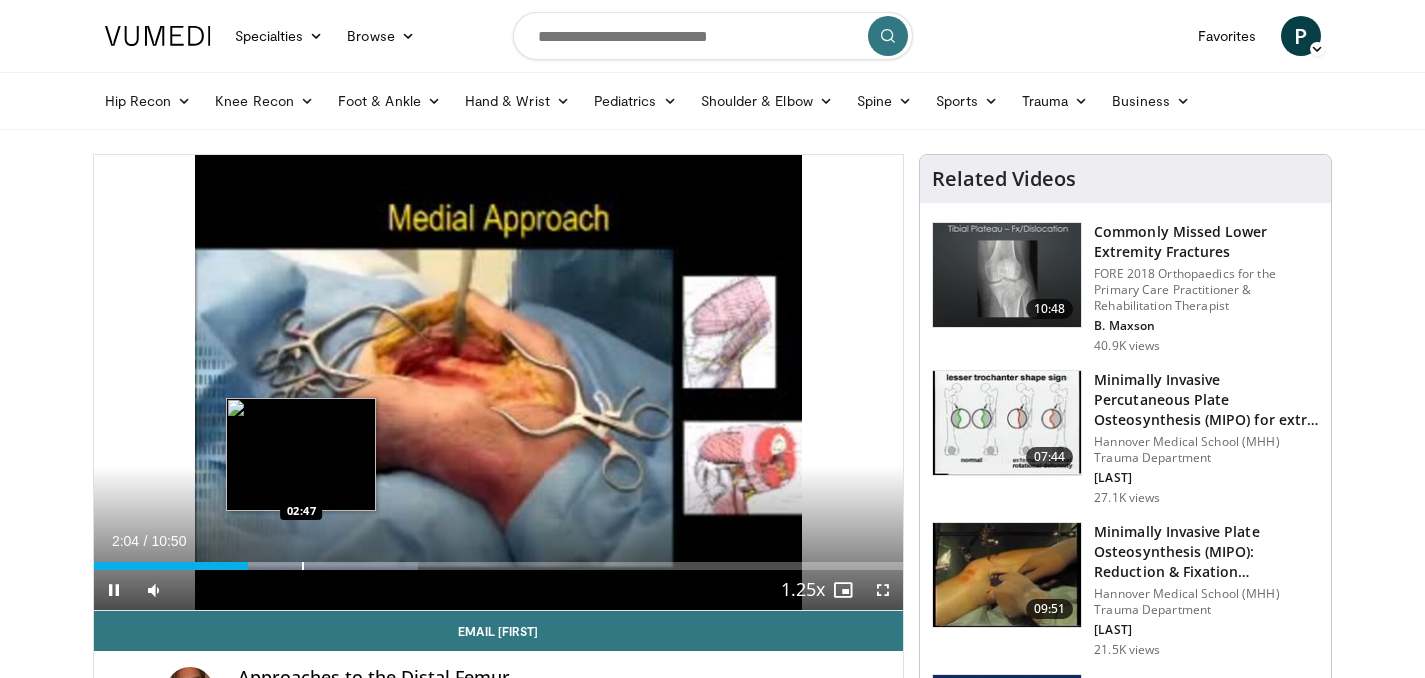 click at bounding box center (303, 566) 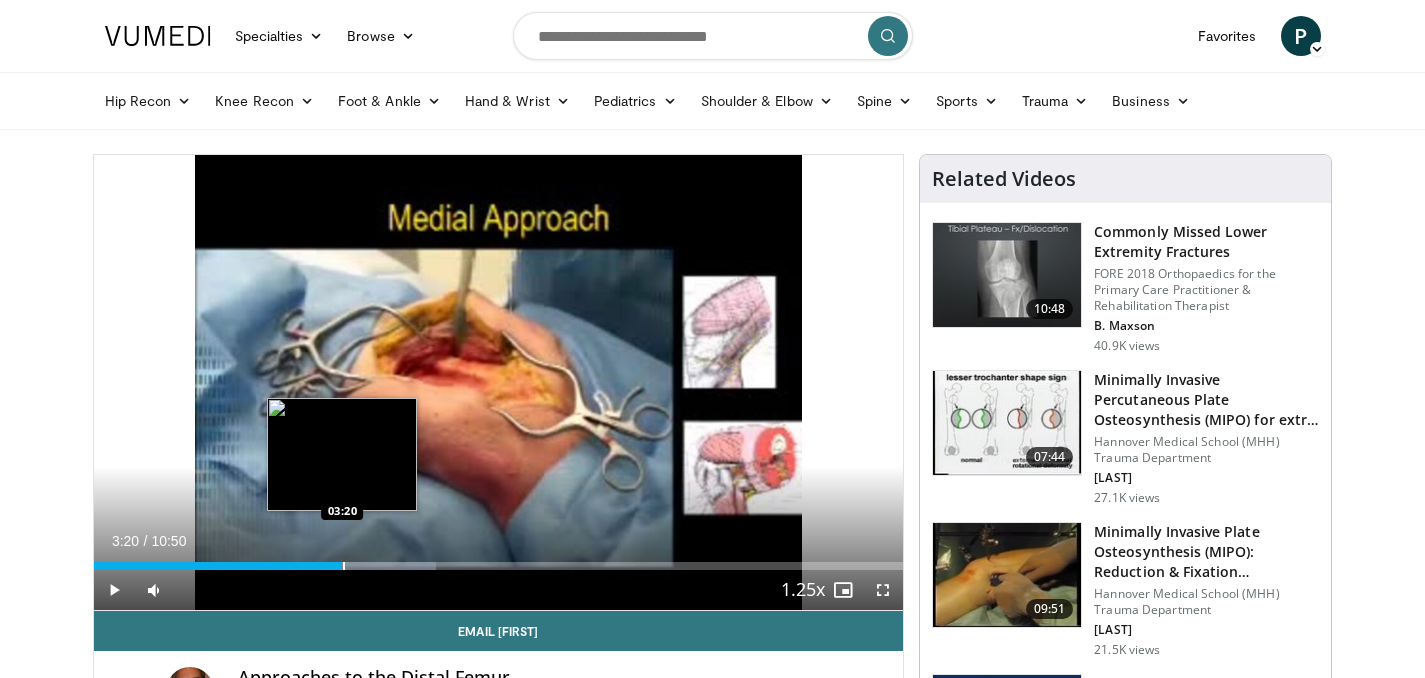 click at bounding box center [344, 566] 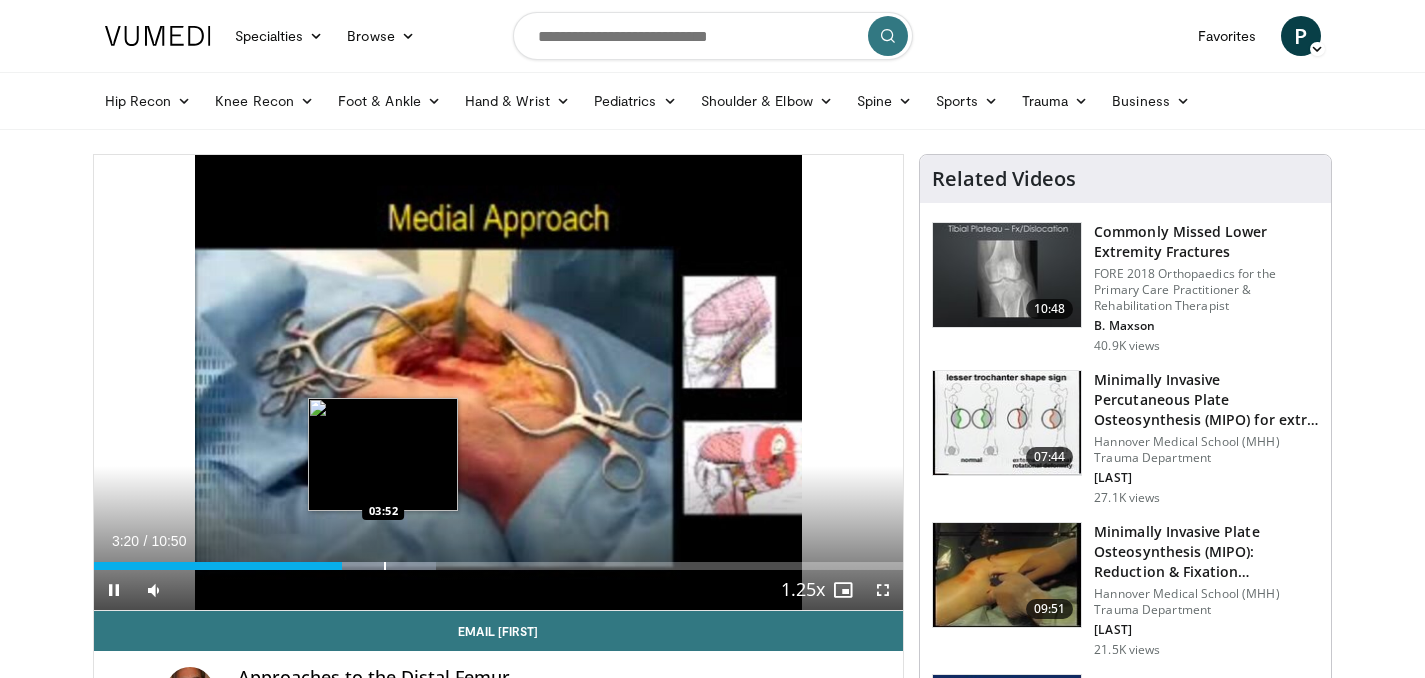 click at bounding box center (385, 566) 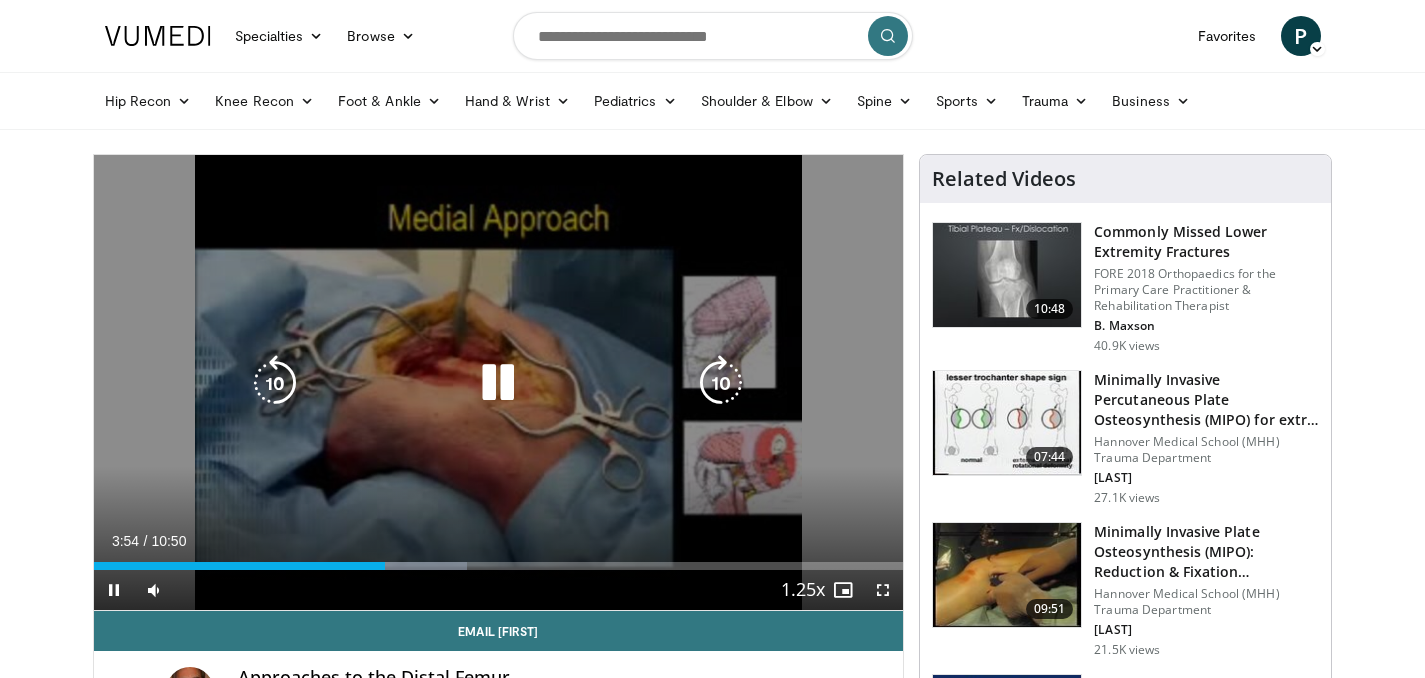 click on "10 seconds
Tap to unmute" at bounding box center [499, 382] 